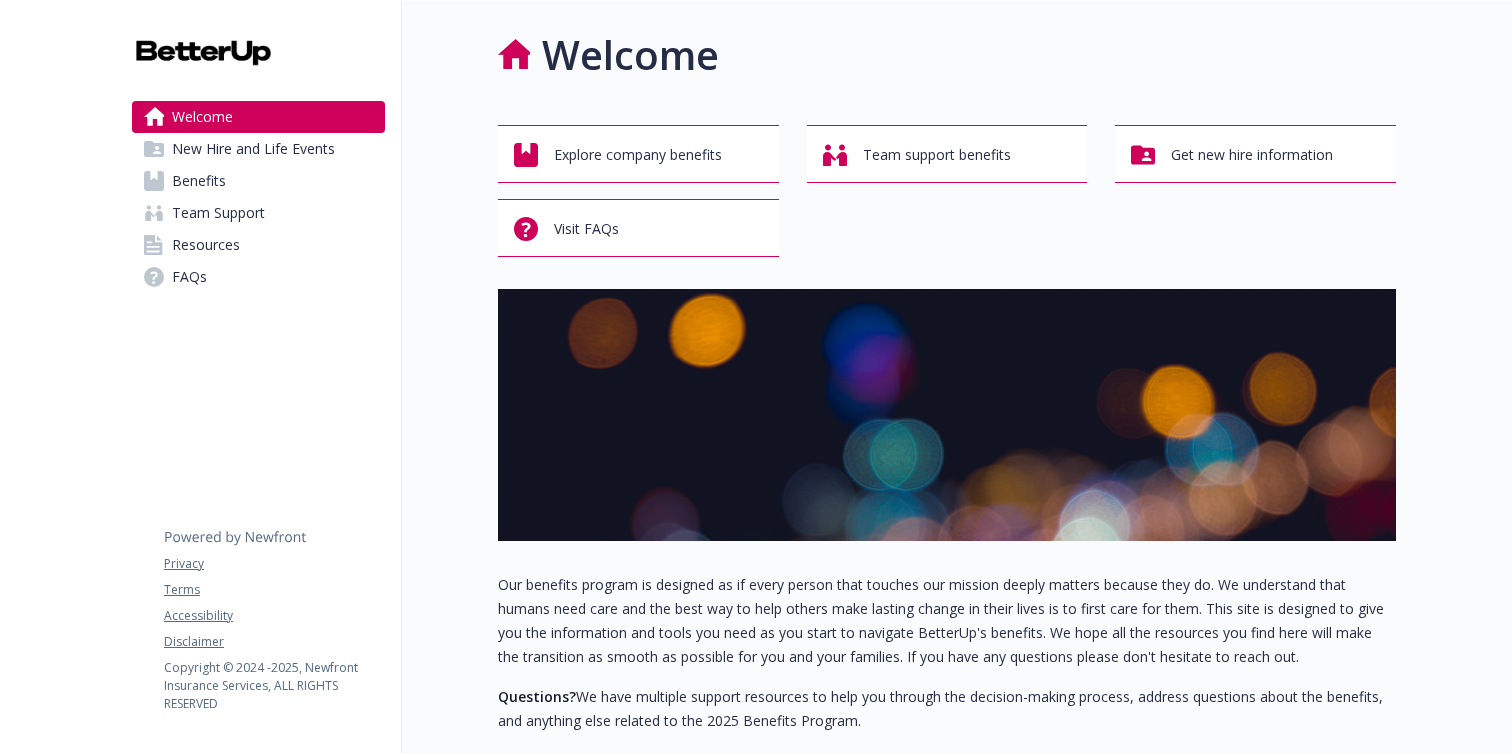 scroll, scrollTop: 0, scrollLeft: 0, axis: both 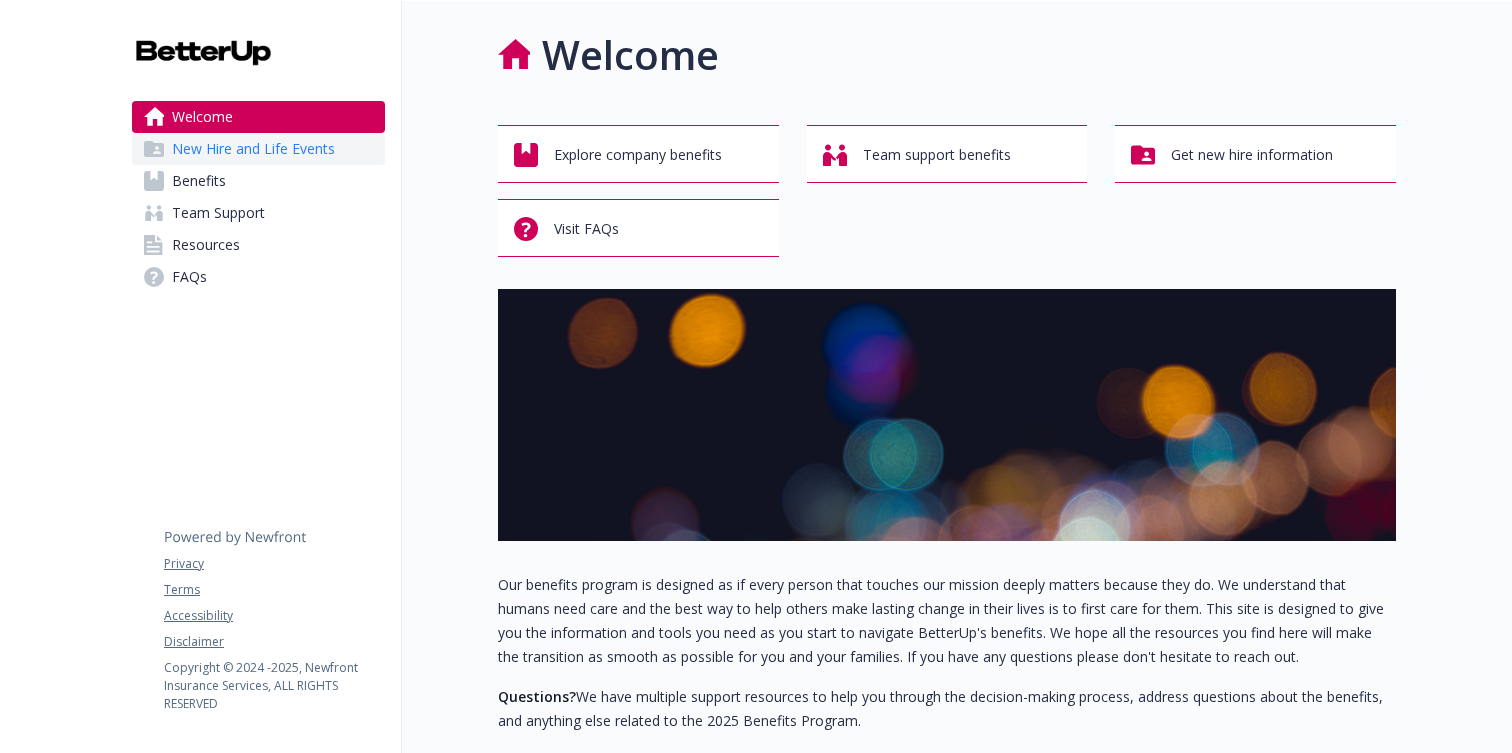 click on "New Hire and Life Events" at bounding box center (253, 149) 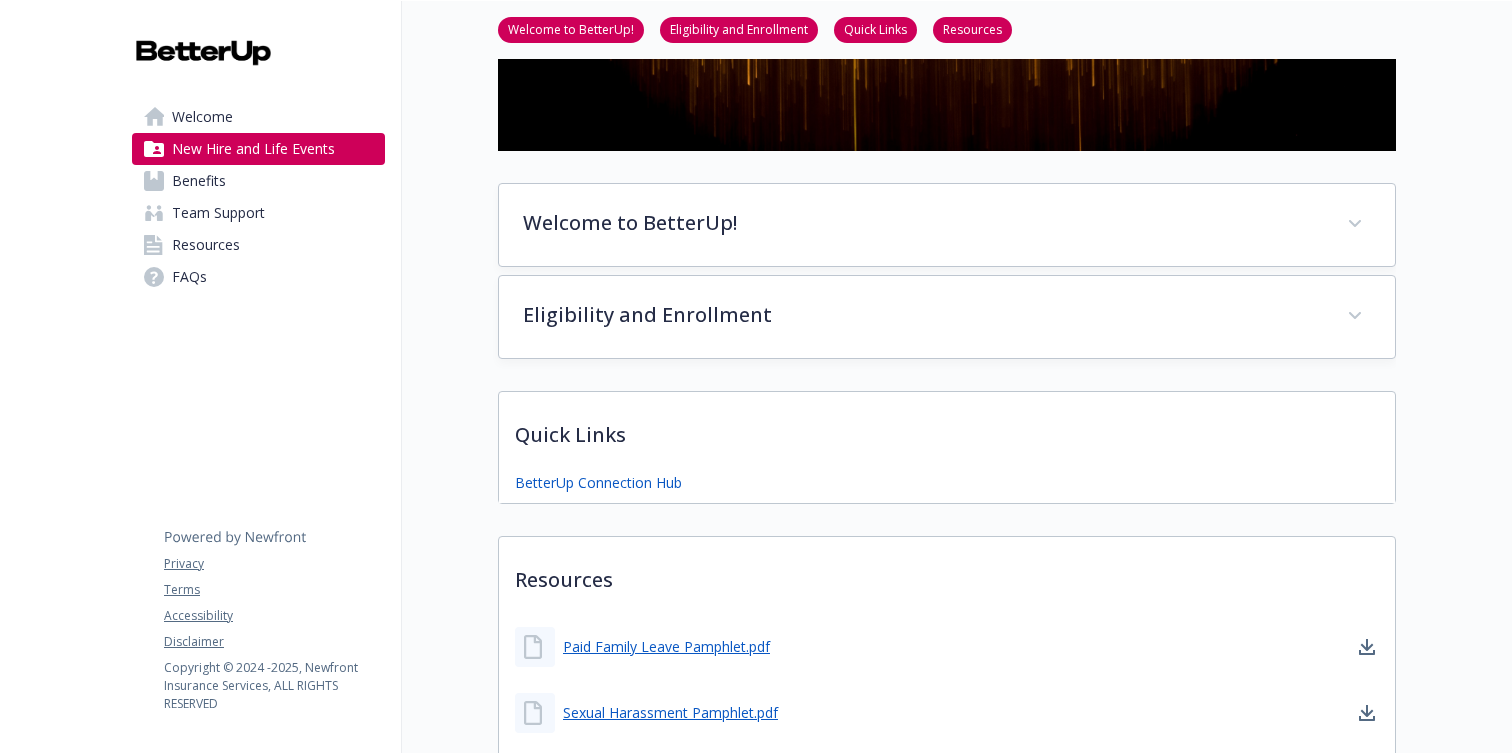 scroll, scrollTop: 0, scrollLeft: 0, axis: both 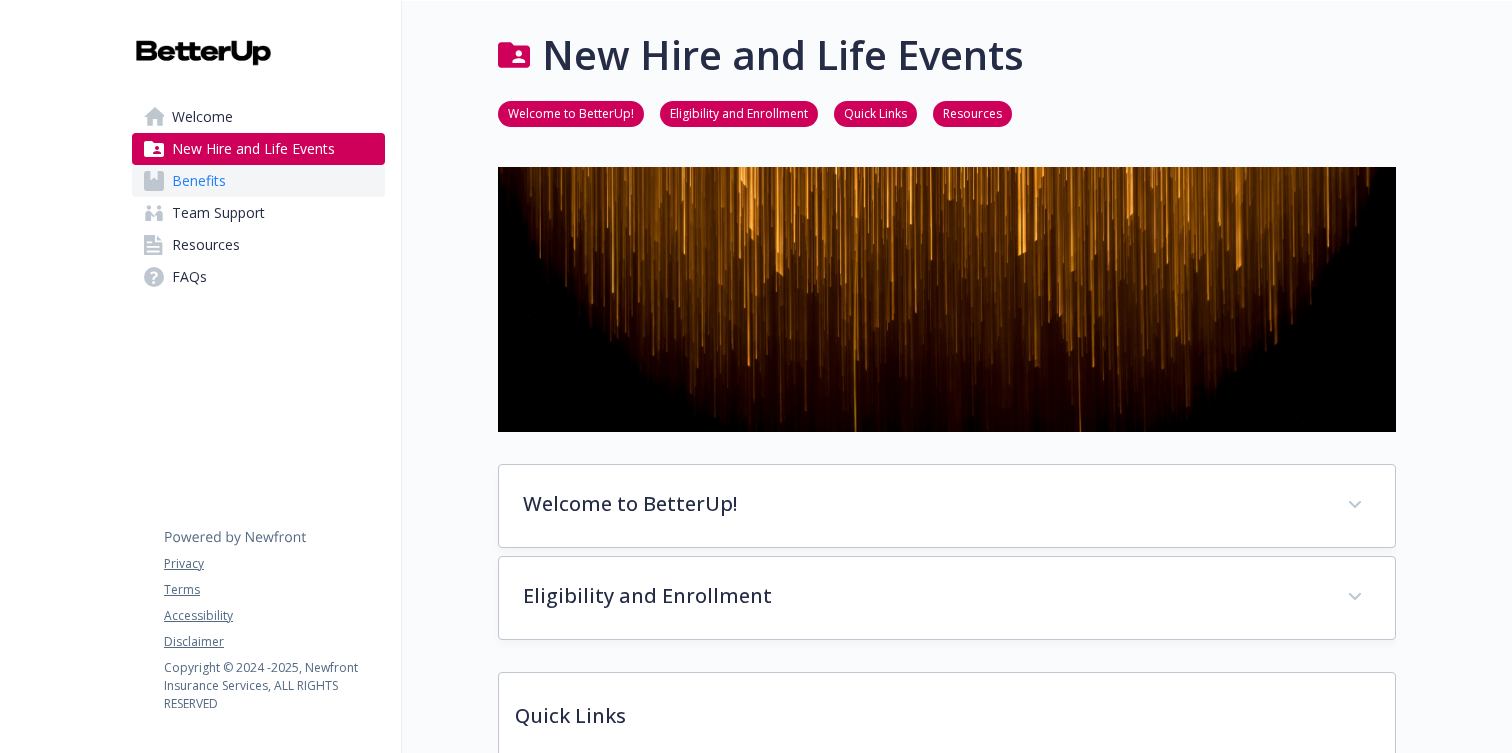 click on "Benefits" at bounding box center (258, 181) 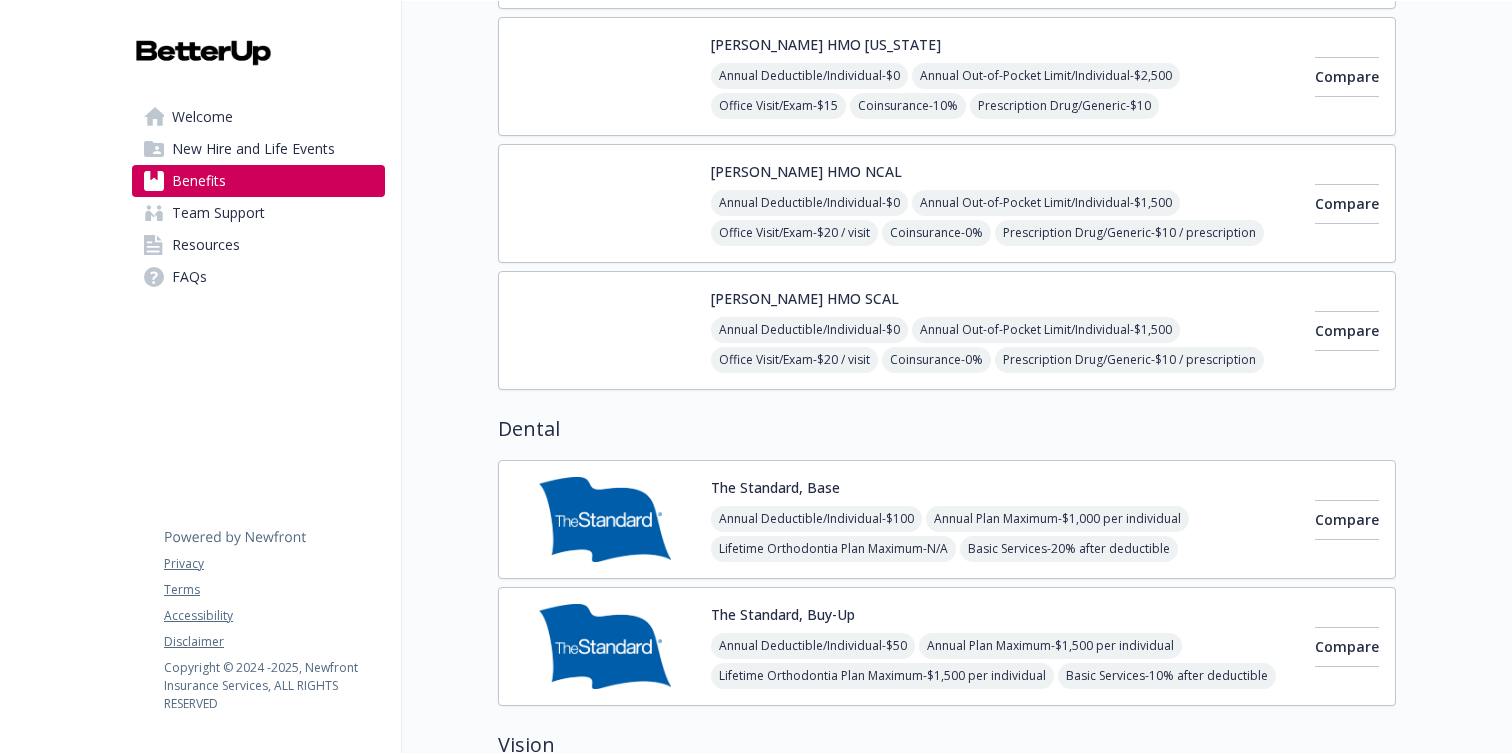 scroll, scrollTop: 714, scrollLeft: 0, axis: vertical 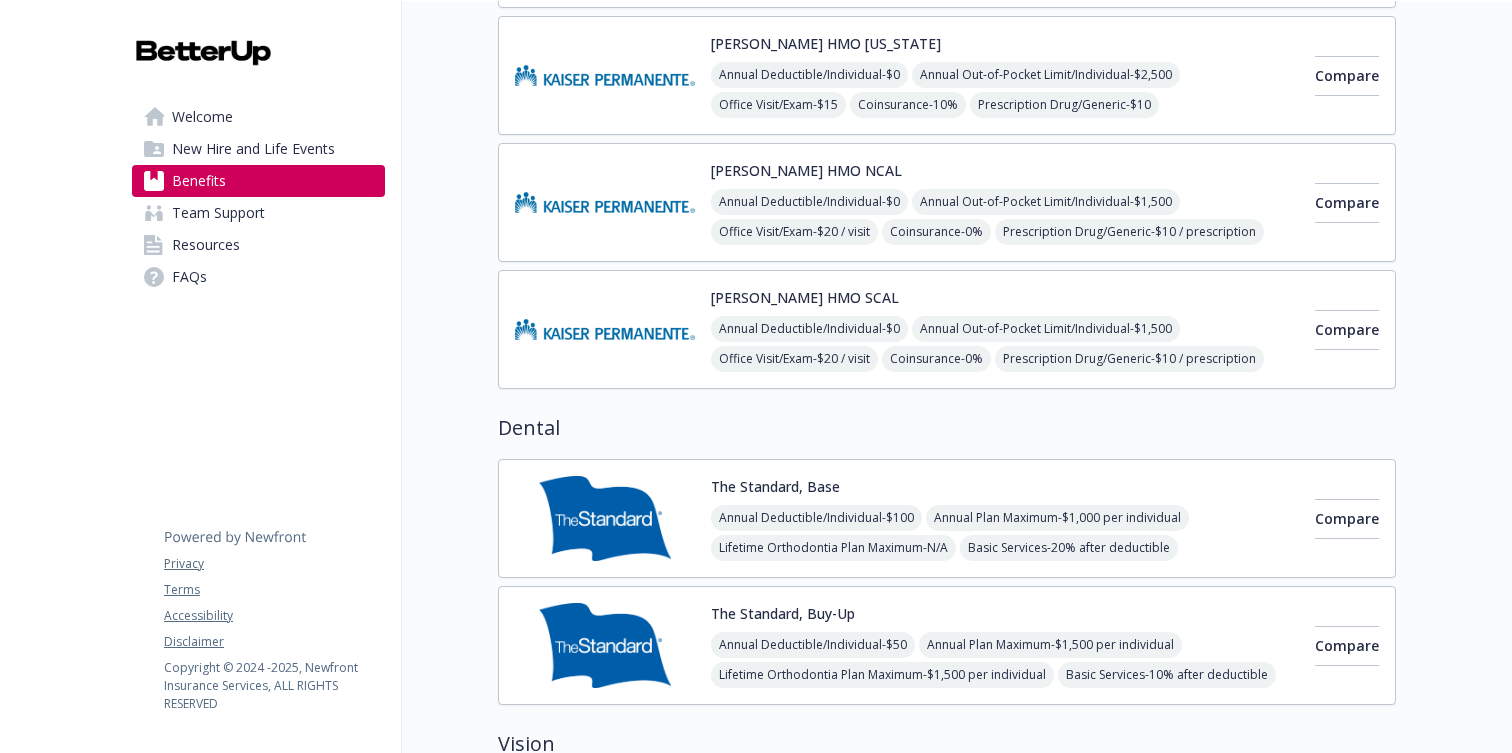 click on "Annual Plan Maximum  -  $1,000 per individual" at bounding box center (1057, 518) 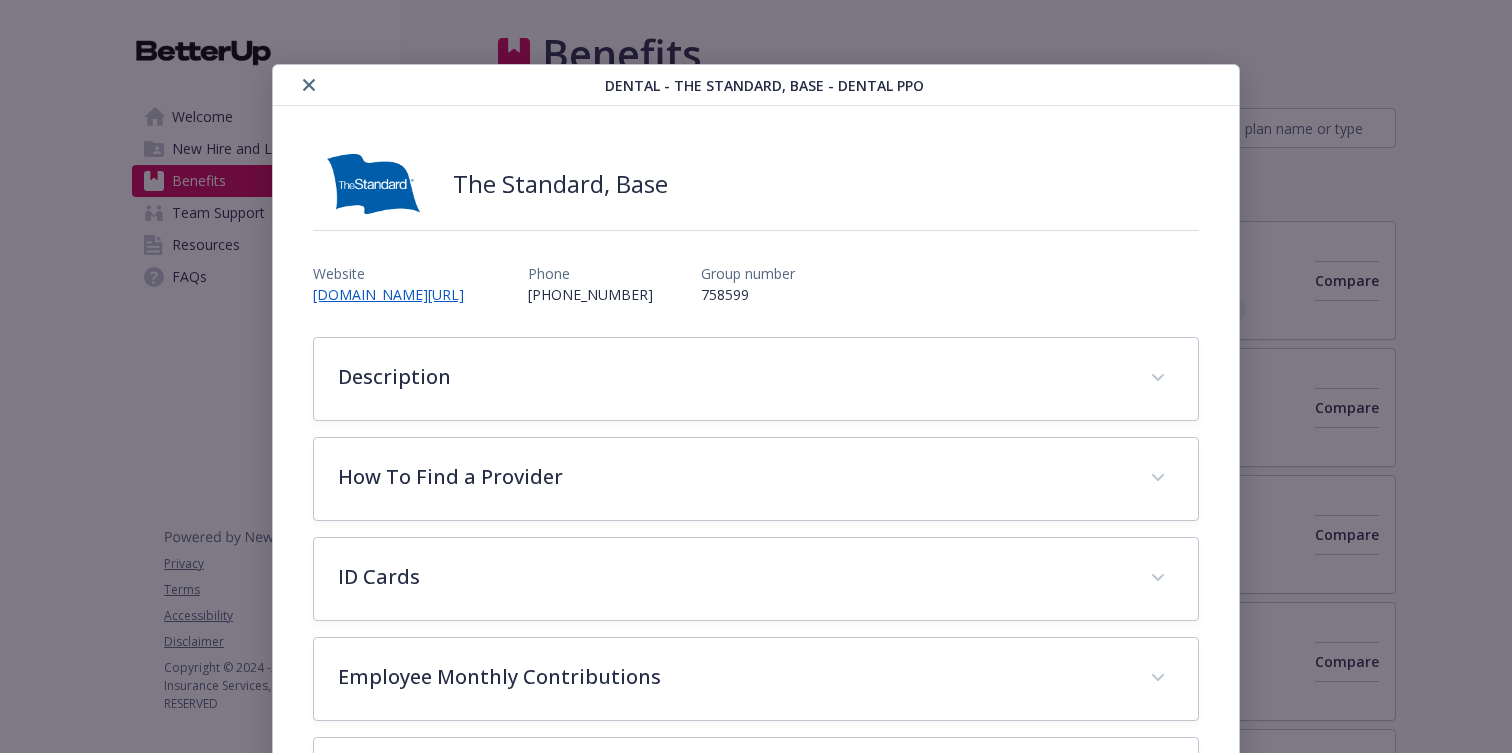 scroll, scrollTop: 714, scrollLeft: 0, axis: vertical 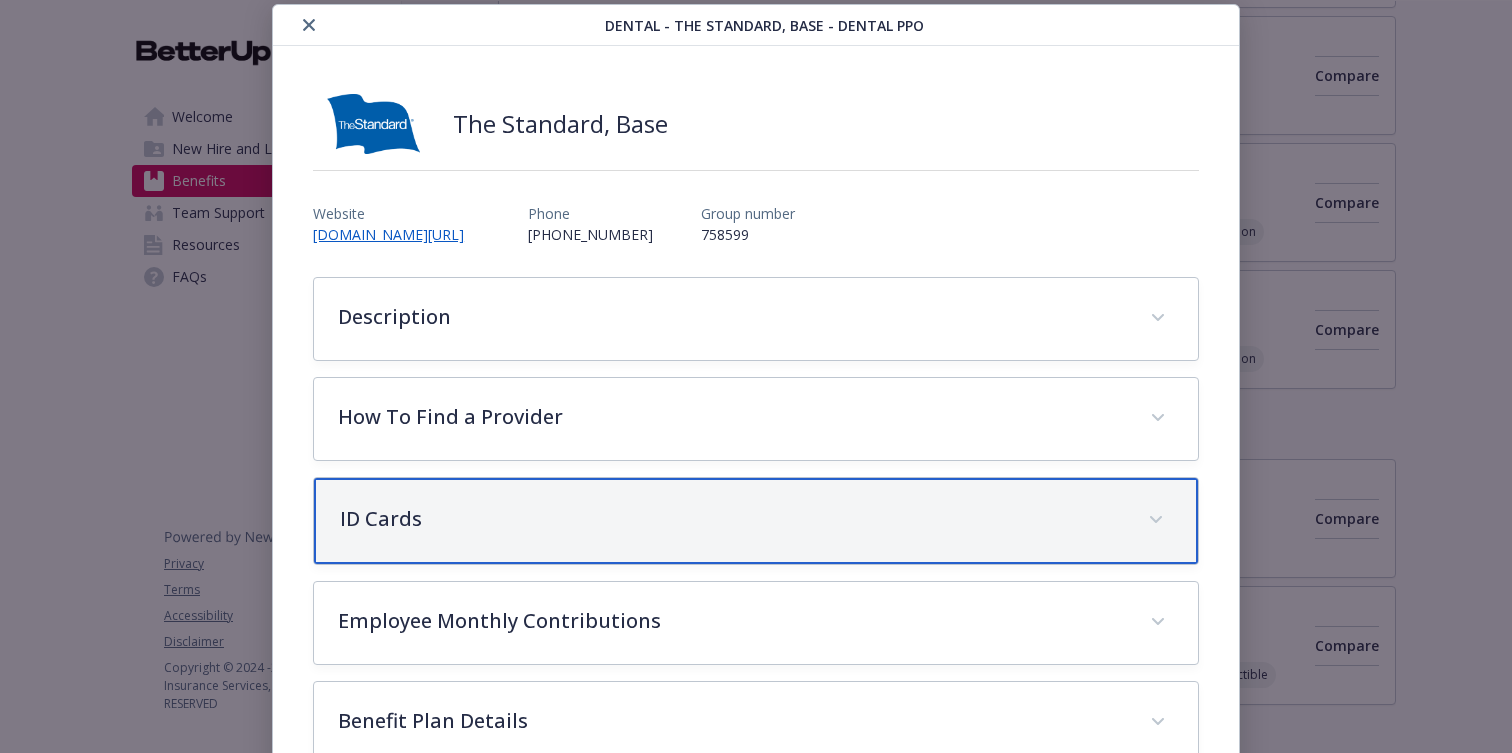 click on "ID Cards" at bounding box center [732, 519] 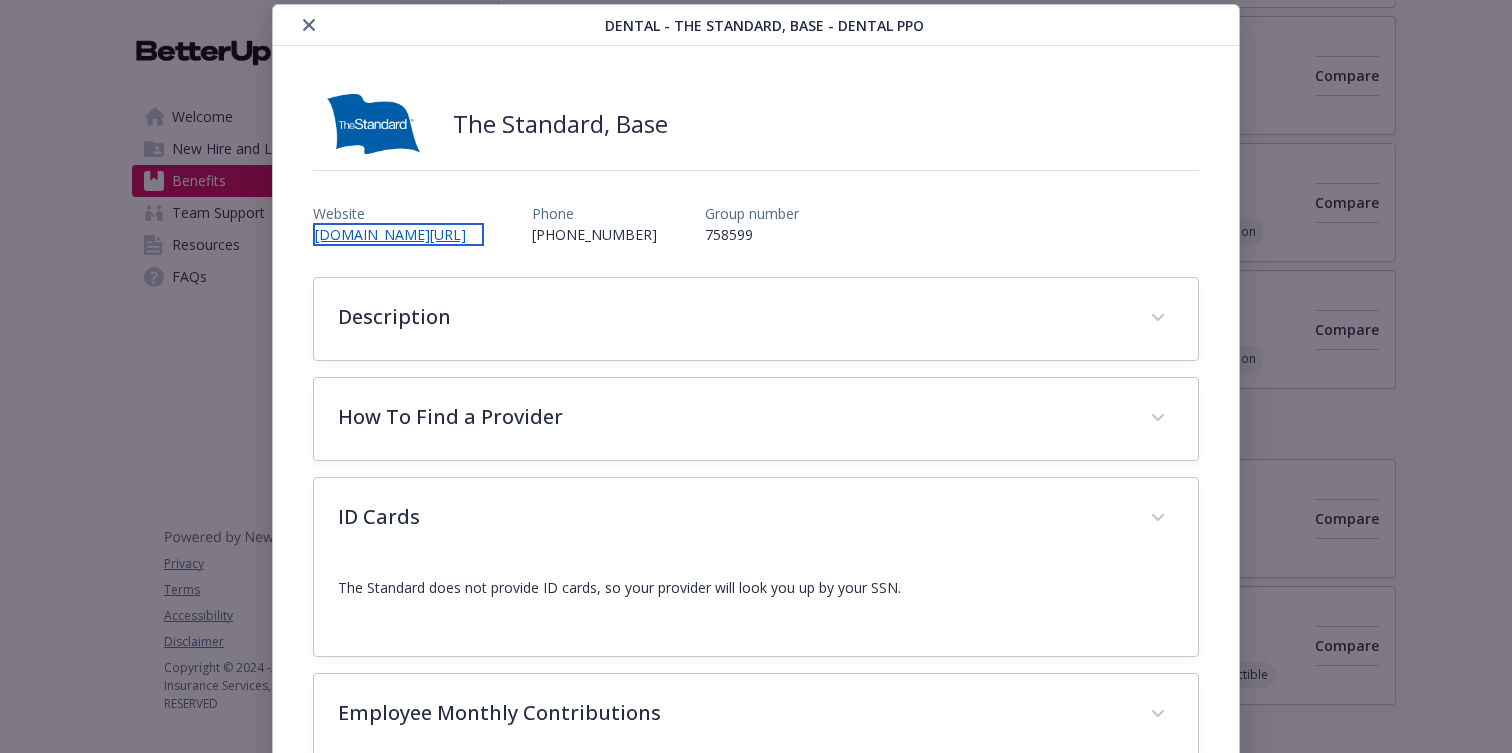 click on "[DOMAIN_NAME][URL]" at bounding box center (398, 234) 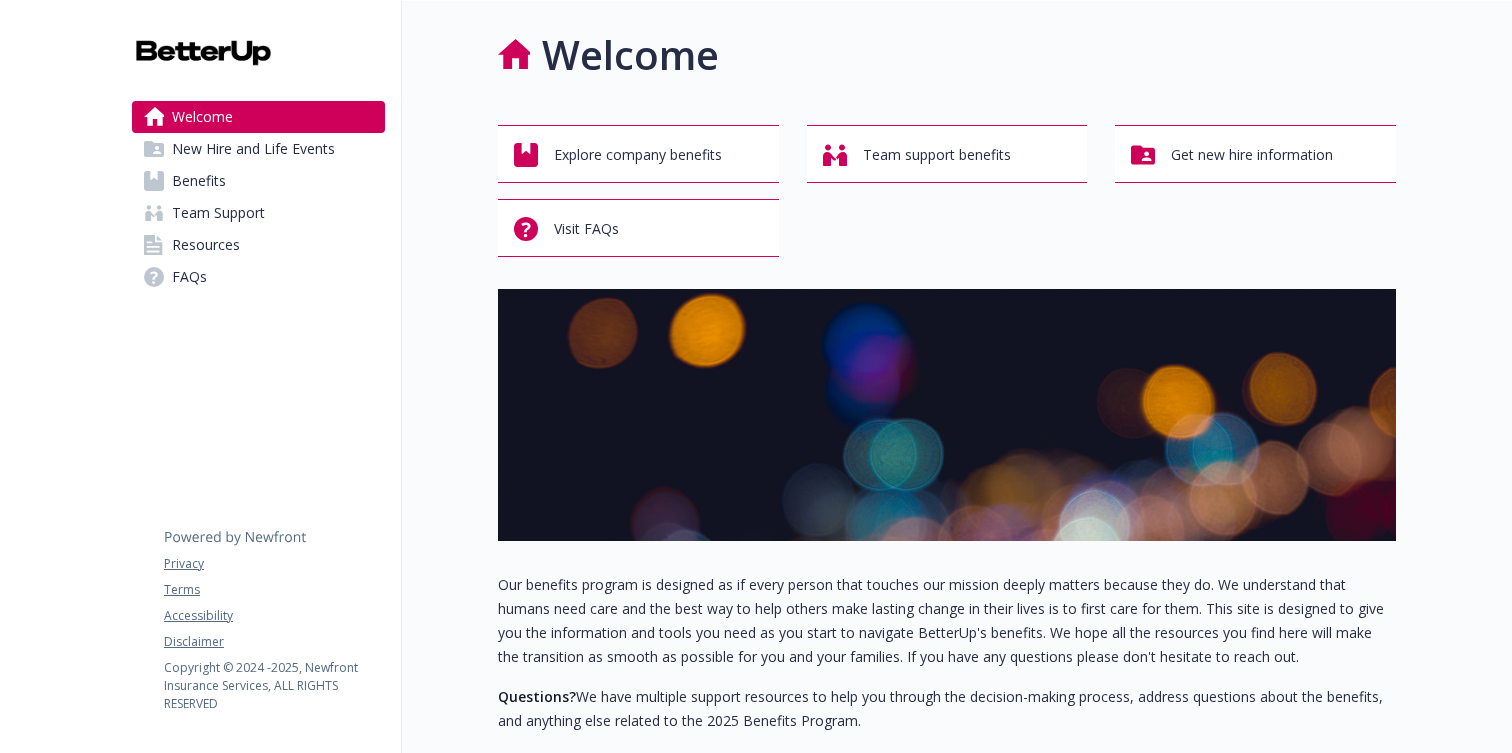 scroll, scrollTop: 0, scrollLeft: 0, axis: both 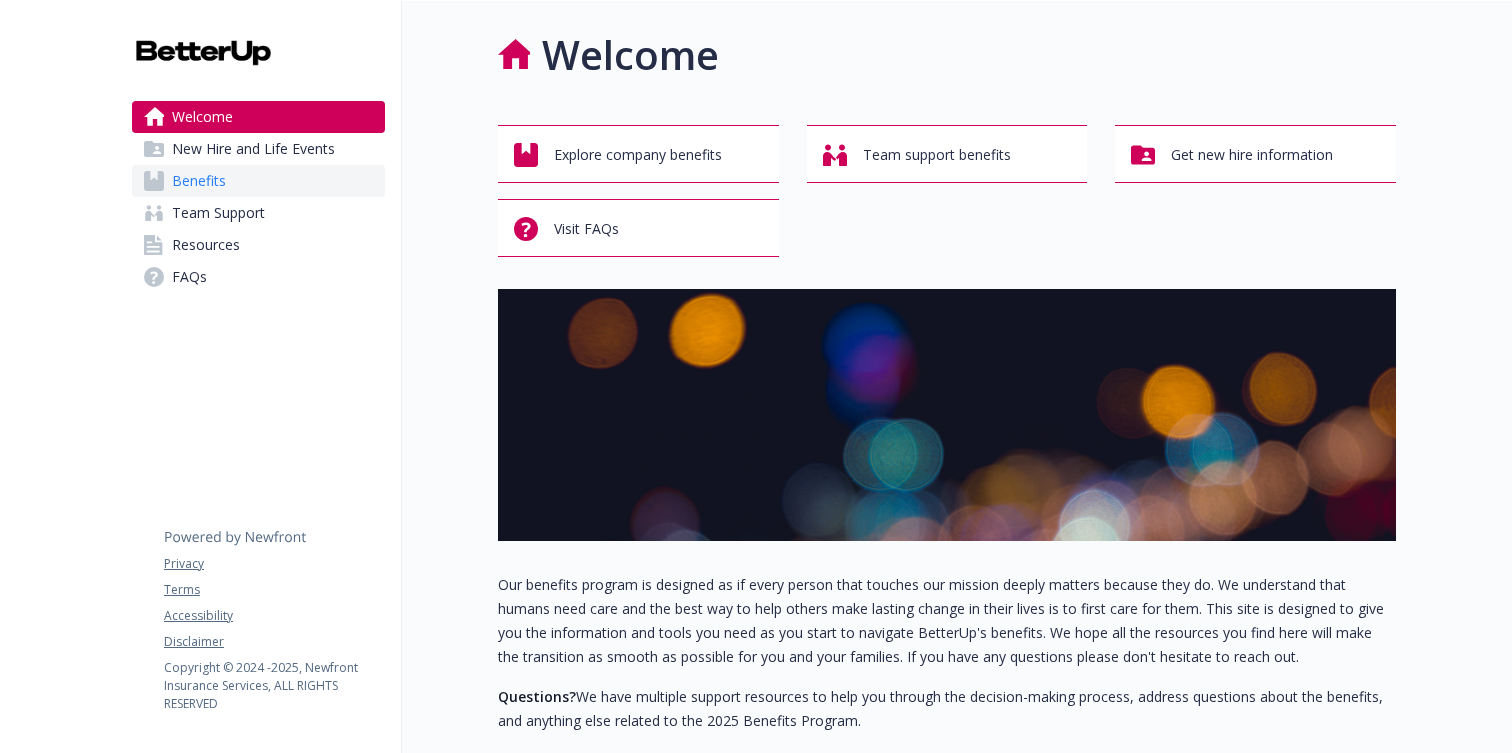 click on "Benefits" at bounding box center (199, 181) 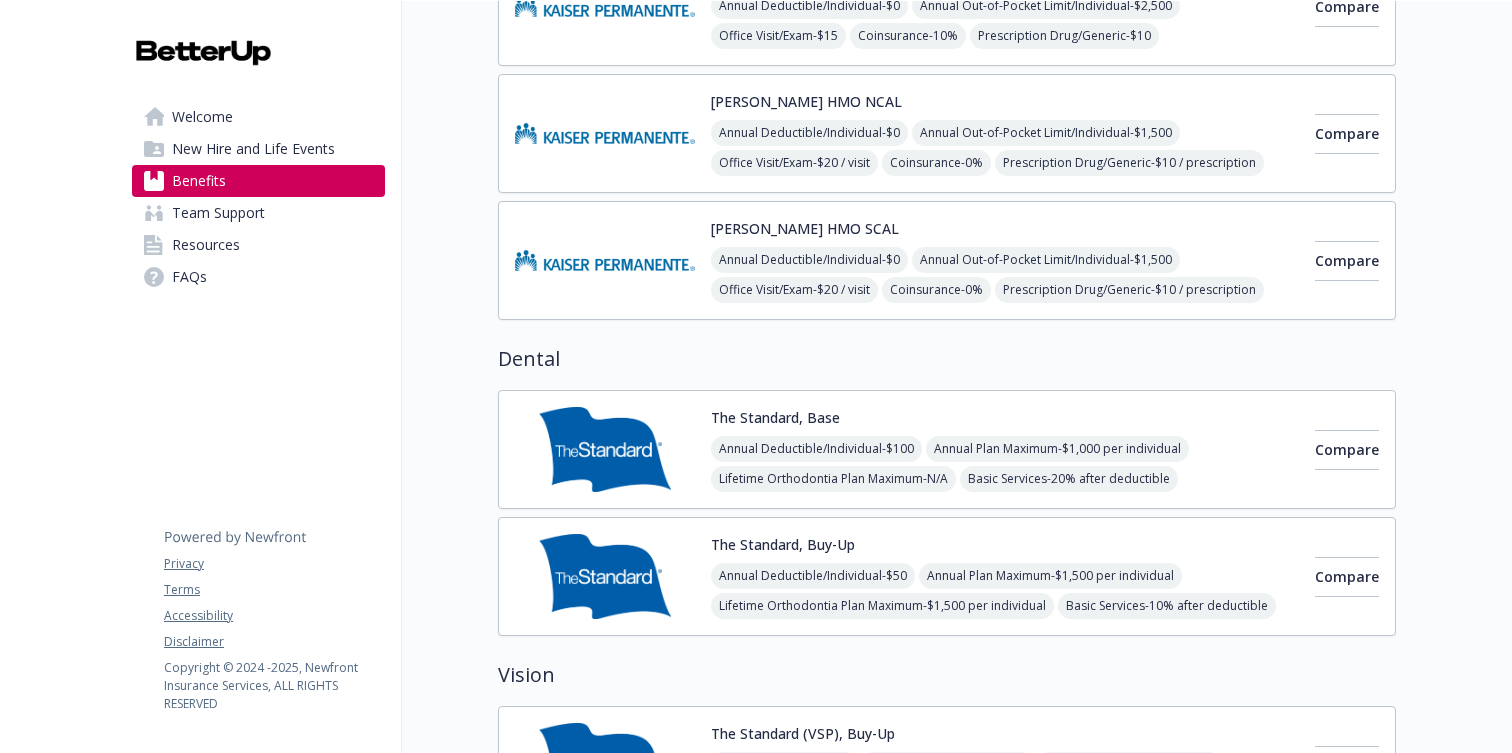 click at bounding box center (605, 449) 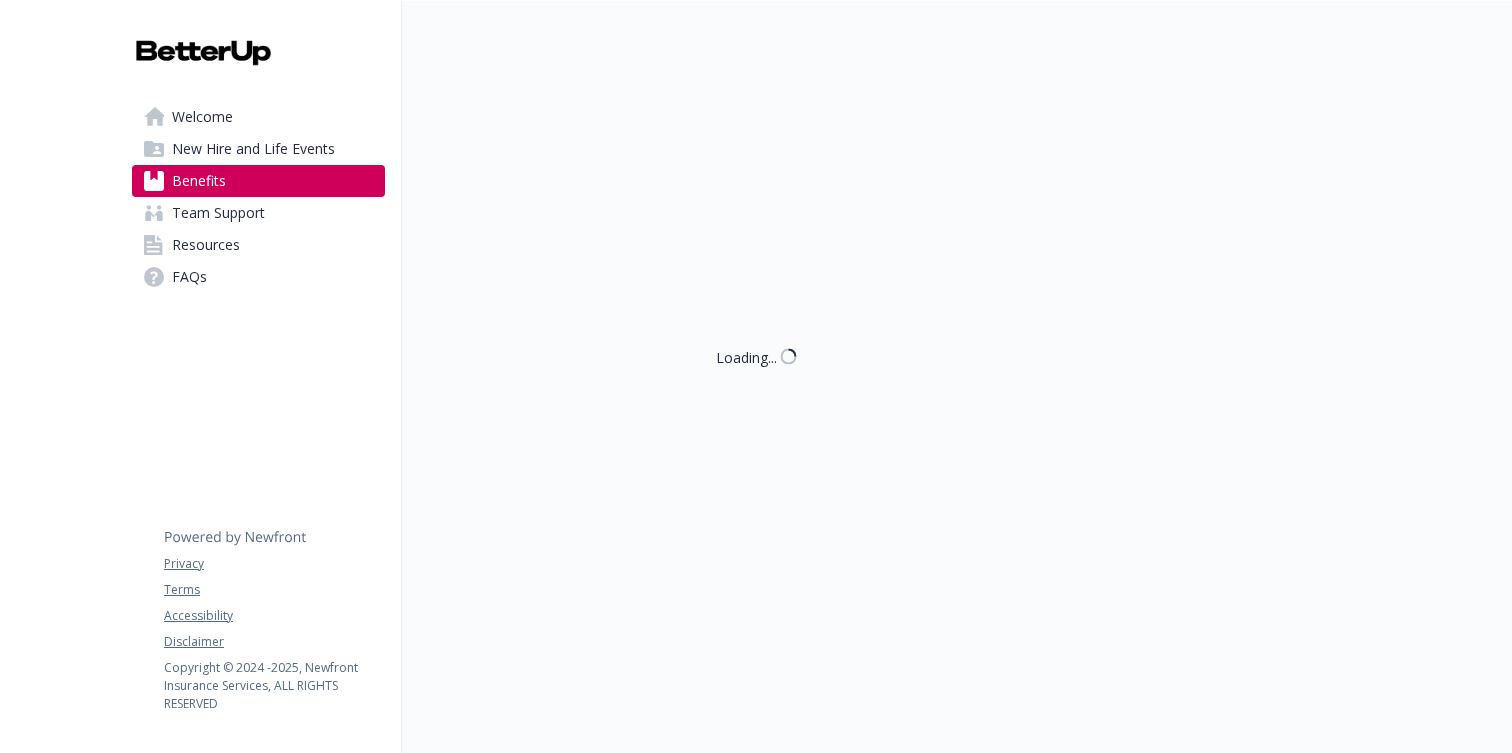 scroll, scrollTop: 783, scrollLeft: 0, axis: vertical 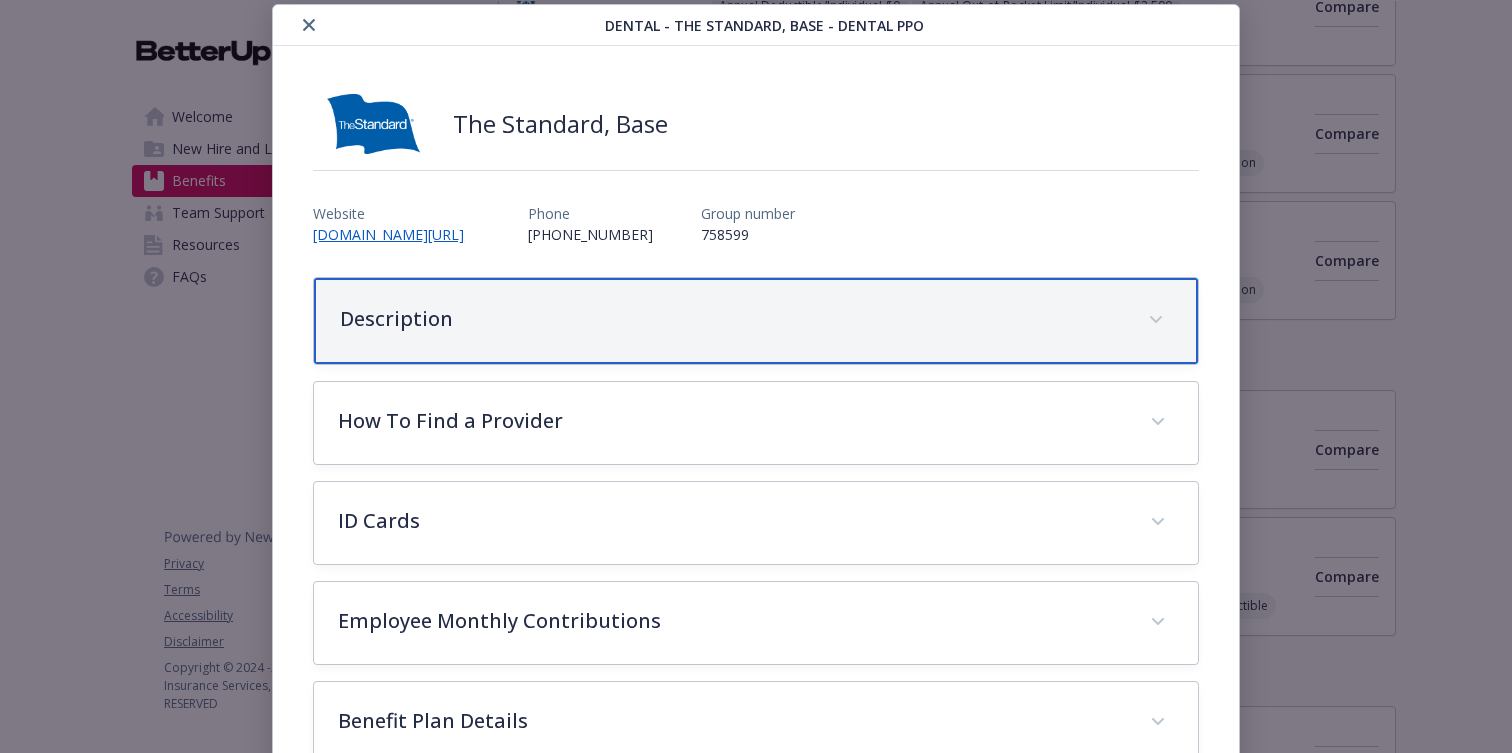 click on "Description" at bounding box center [732, 319] 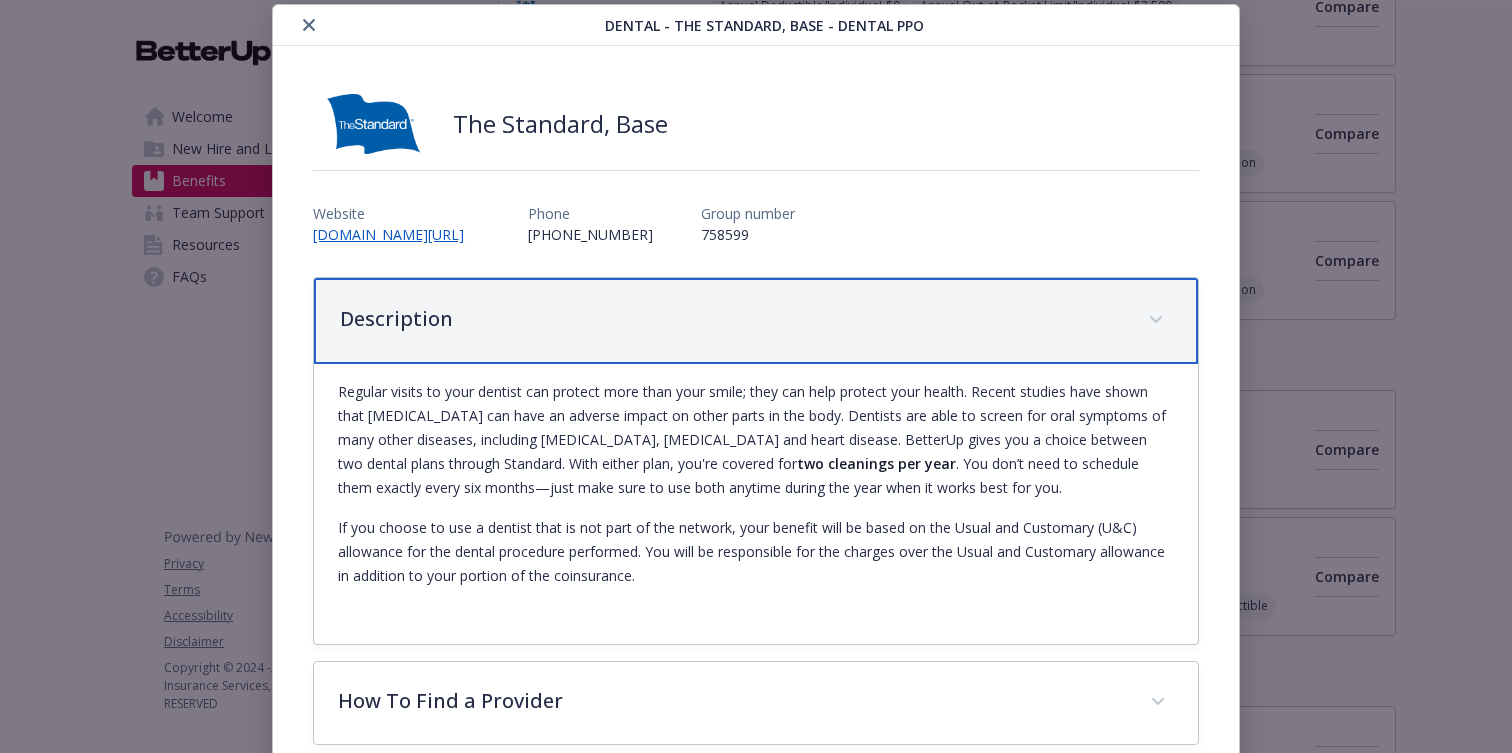 click on "Description" at bounding box center (732, 319) 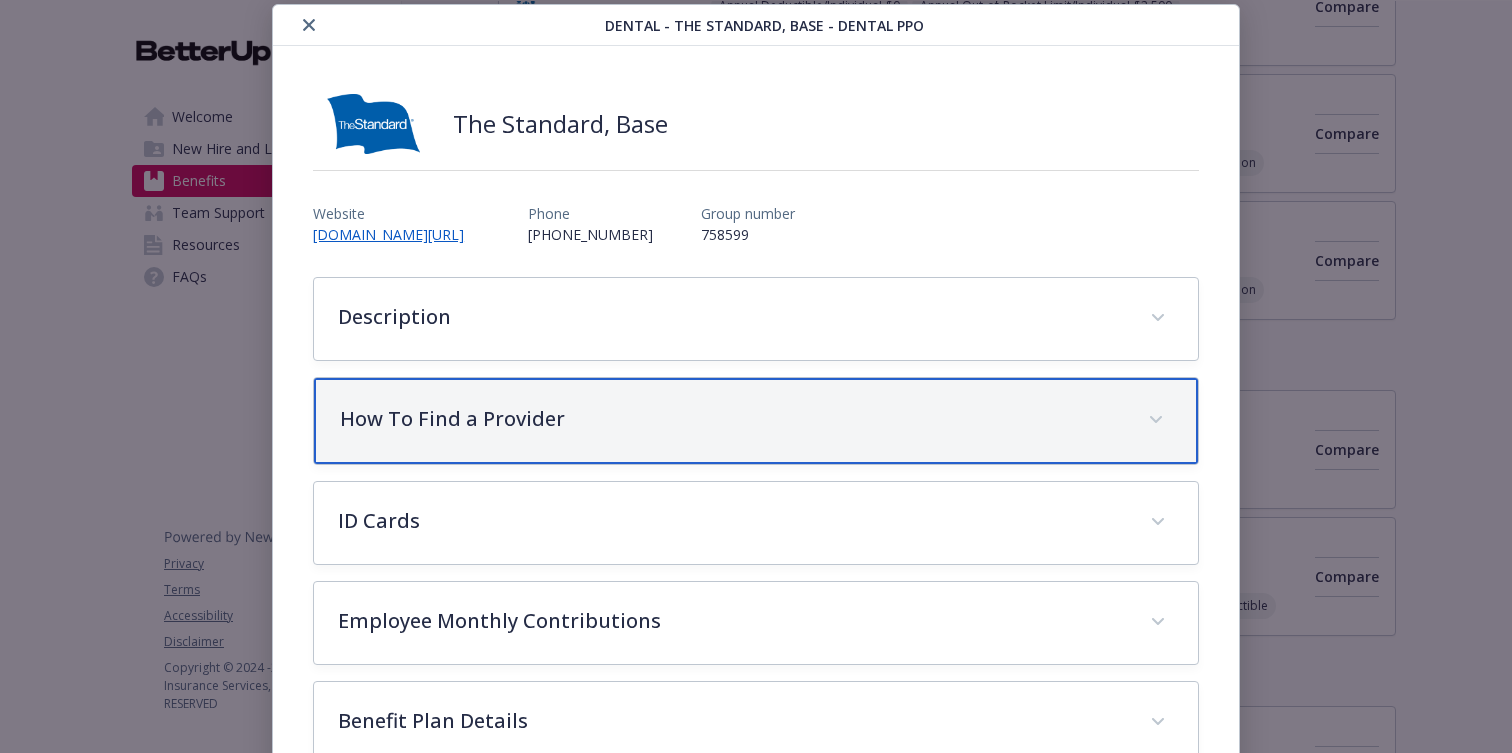 click on "How To Find a Provider" at bounding box center (732, 419) 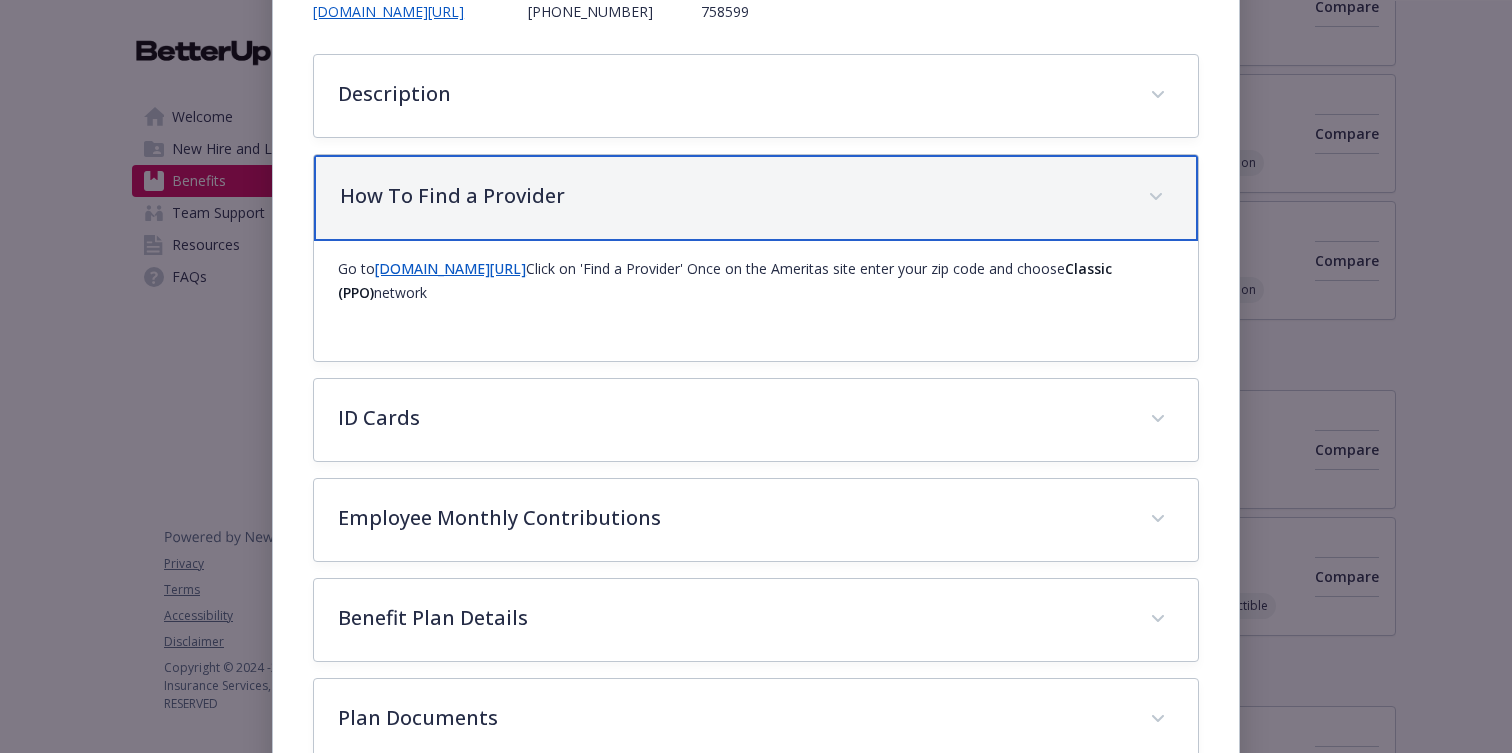 scroll, scrollTop: 341, scrollLeft: 0, axis: vertical 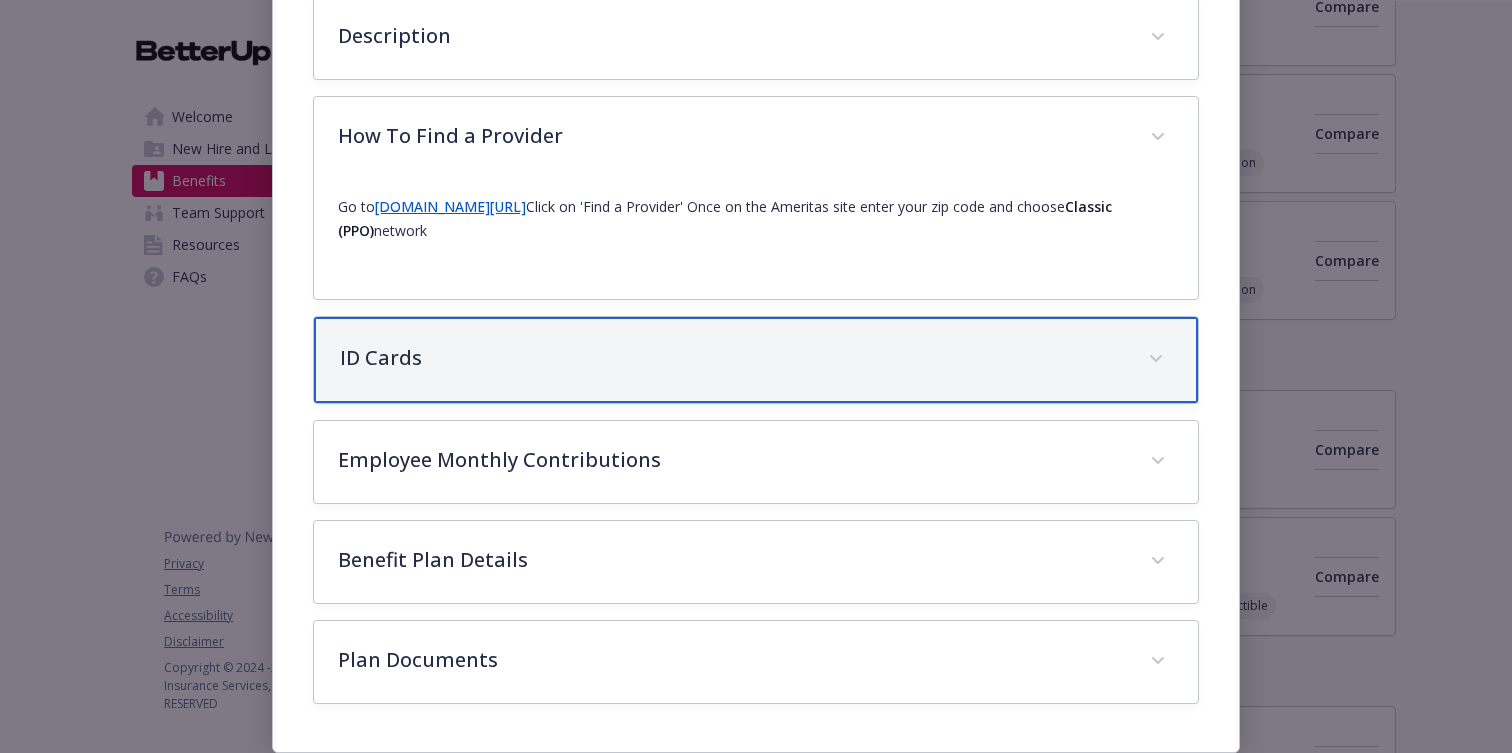 click on "ID Cards" at bounding box center (756, 360) 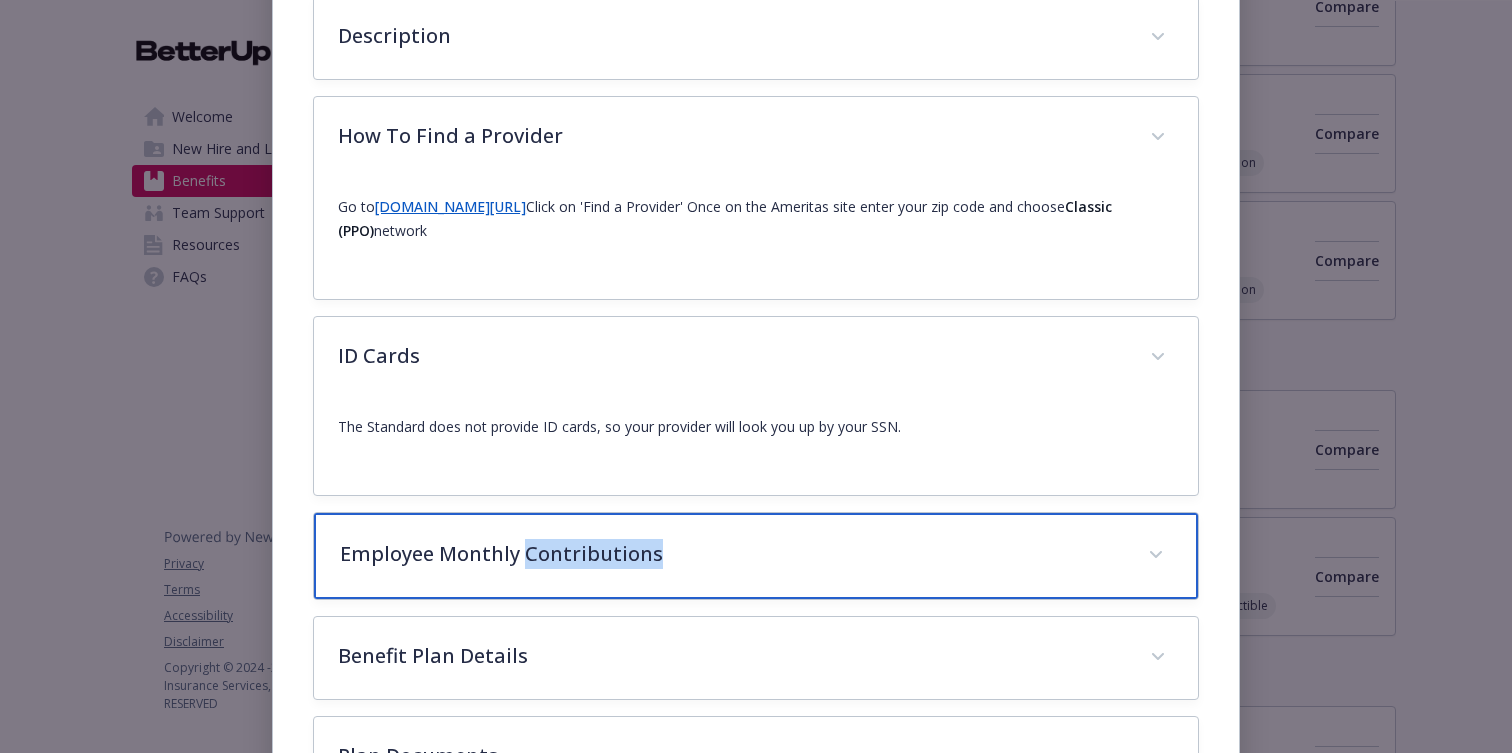 scroll, scrollTop: 437, scrollLeft: 0, axis: vertical 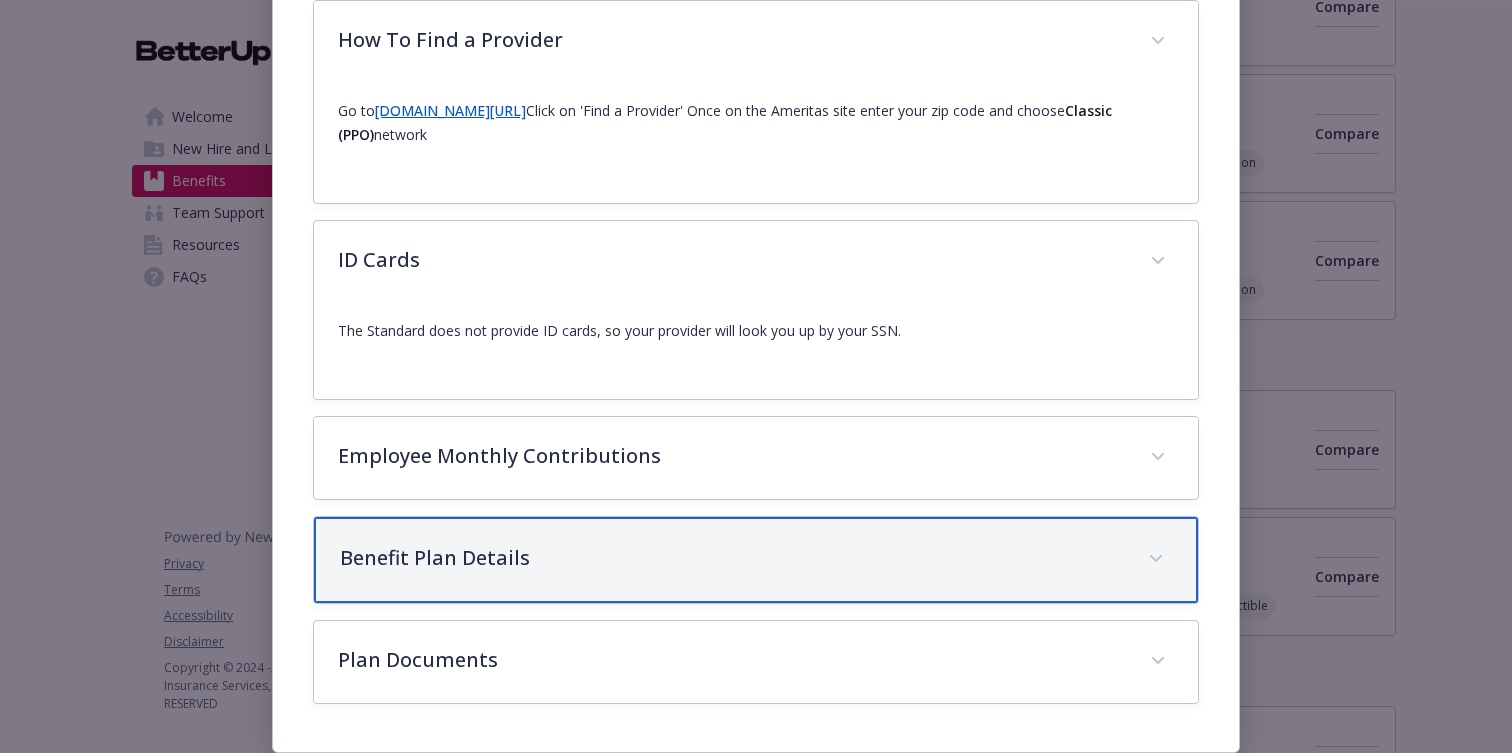 click on "Benefit Plan Details" at bounding box center (732, 558) 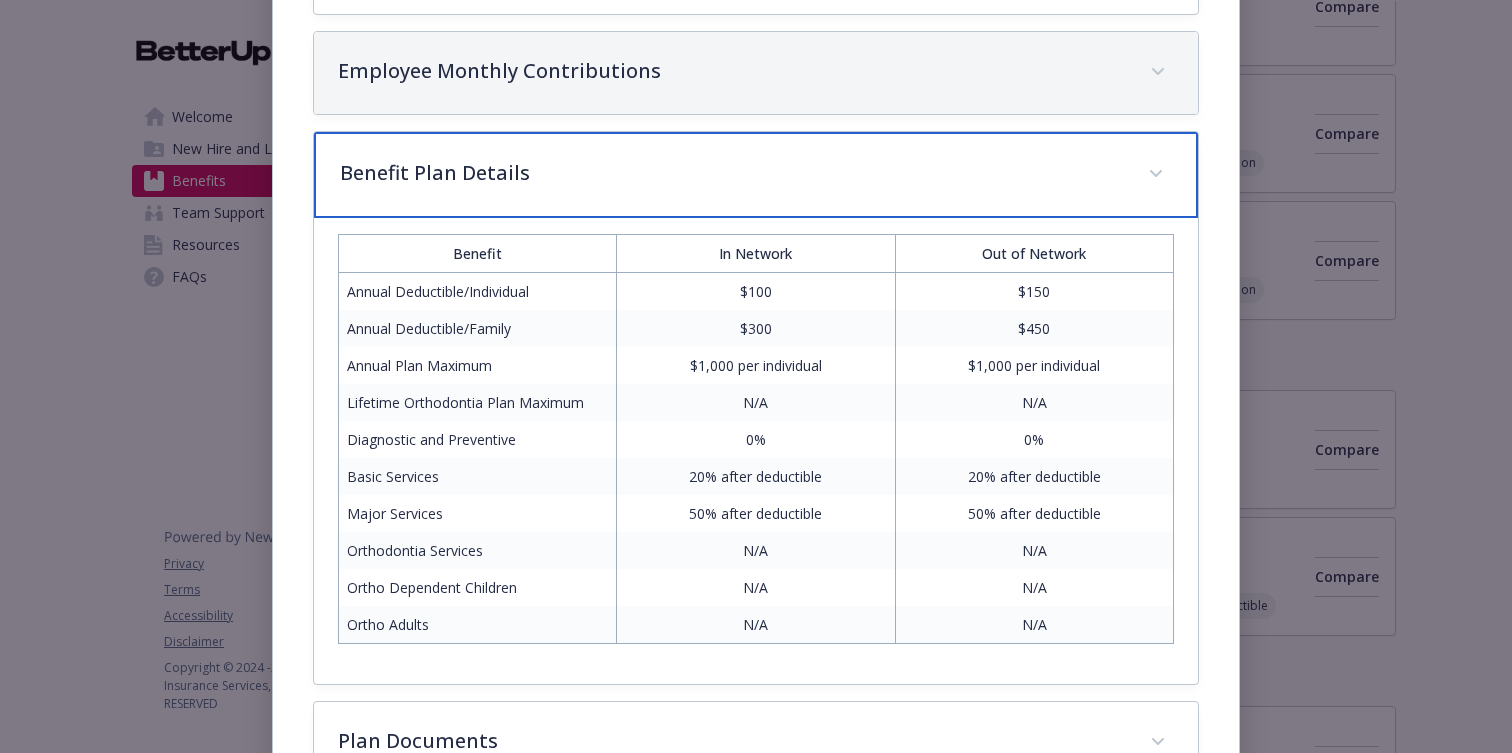 scroll, scrollTop: 903, scrollLeft: 0, axis: vertical 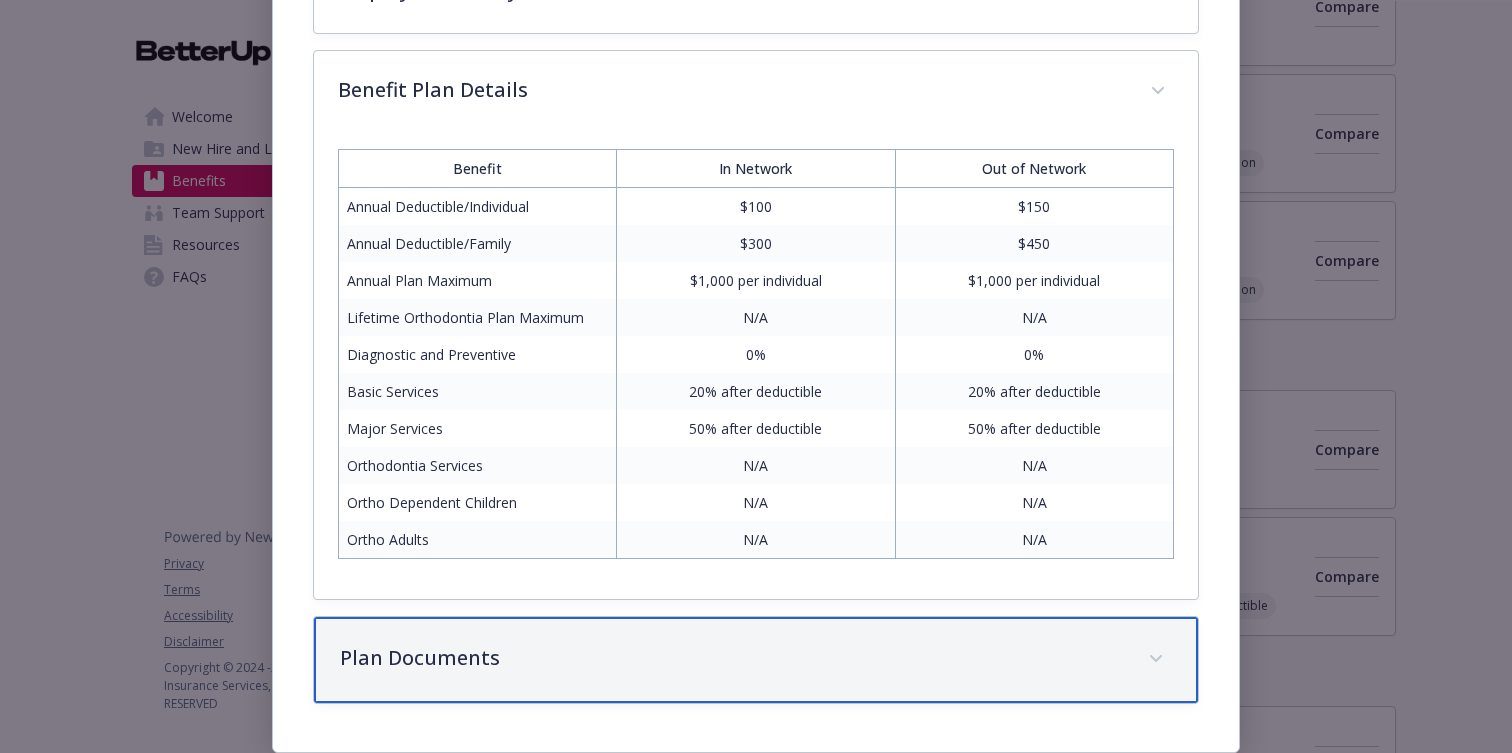 click on "Plan Documents" at bounding box center [756, 660] 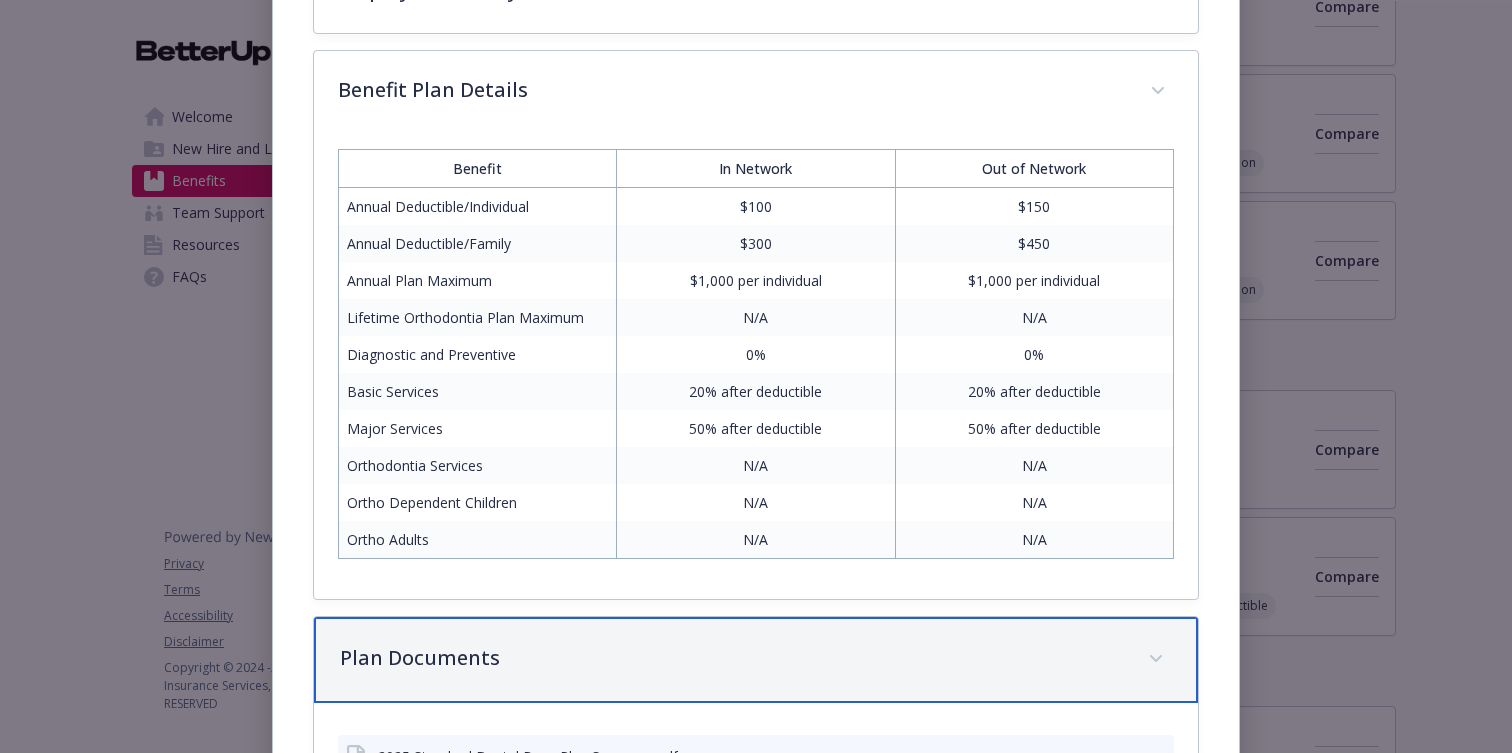 scroll, scrollTop: 1071, scrollLeft: 0, axis: vertical 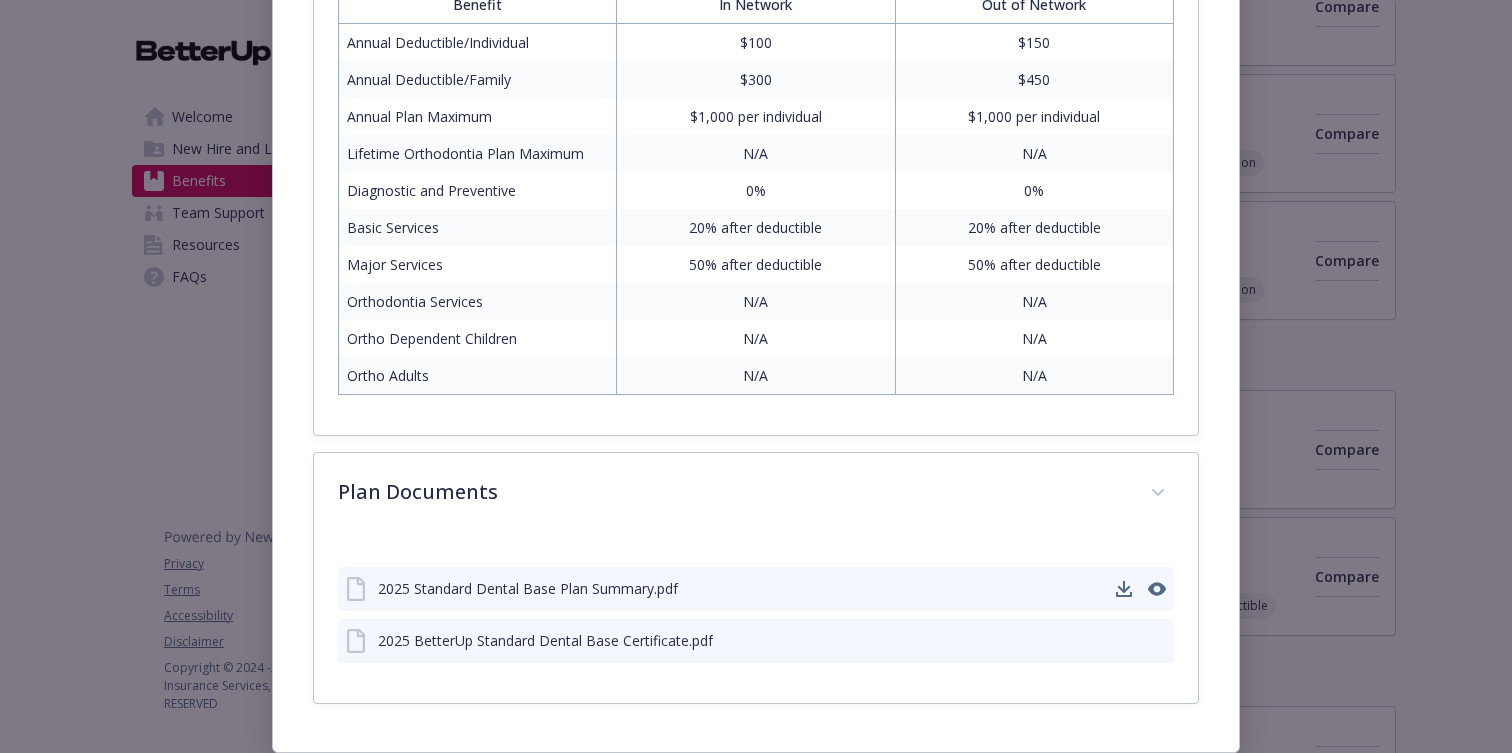 click on "2025 Standard Dental Base Plan Summary.pdf" at bounding box center (528, 588) 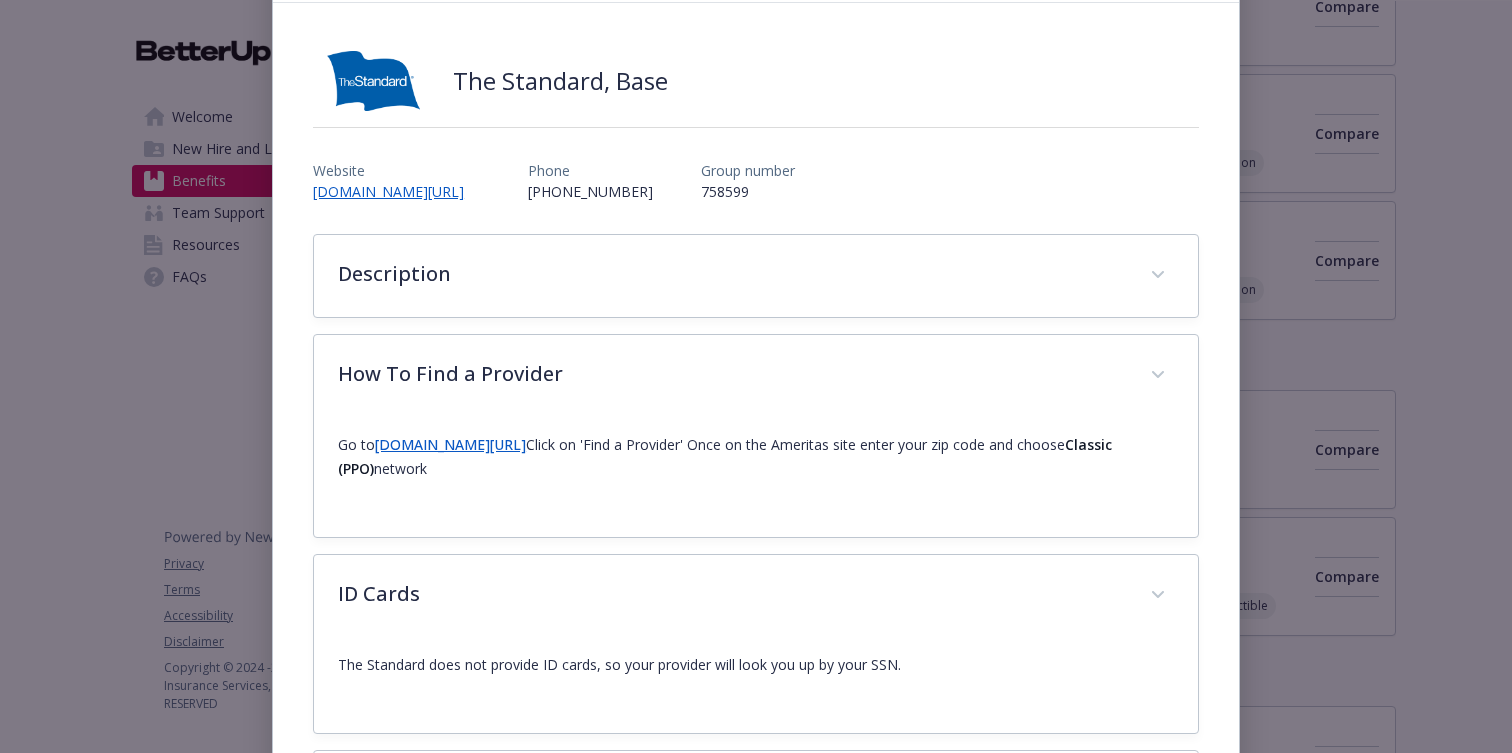 scroll, scrollTop: 0, scrollLeft: 0, axis: both 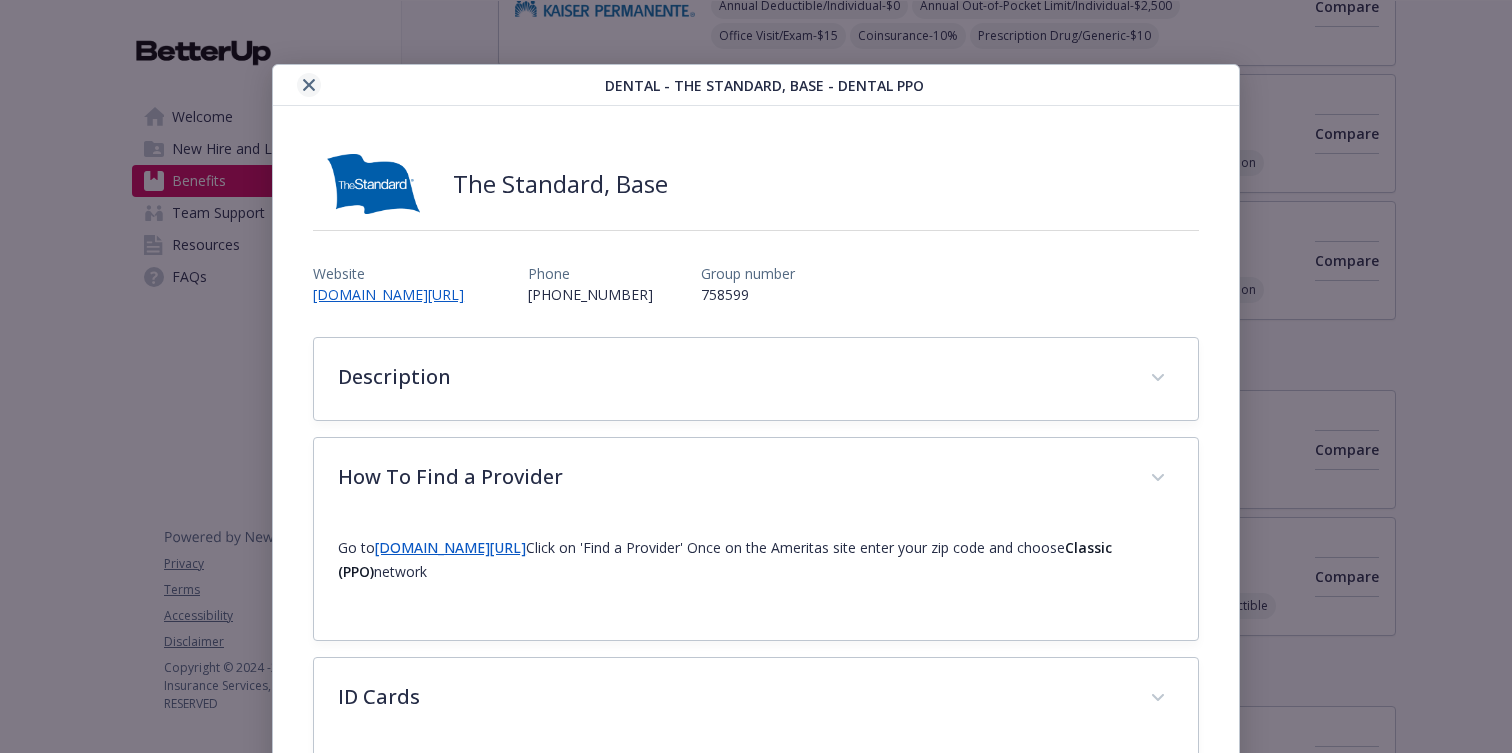 click 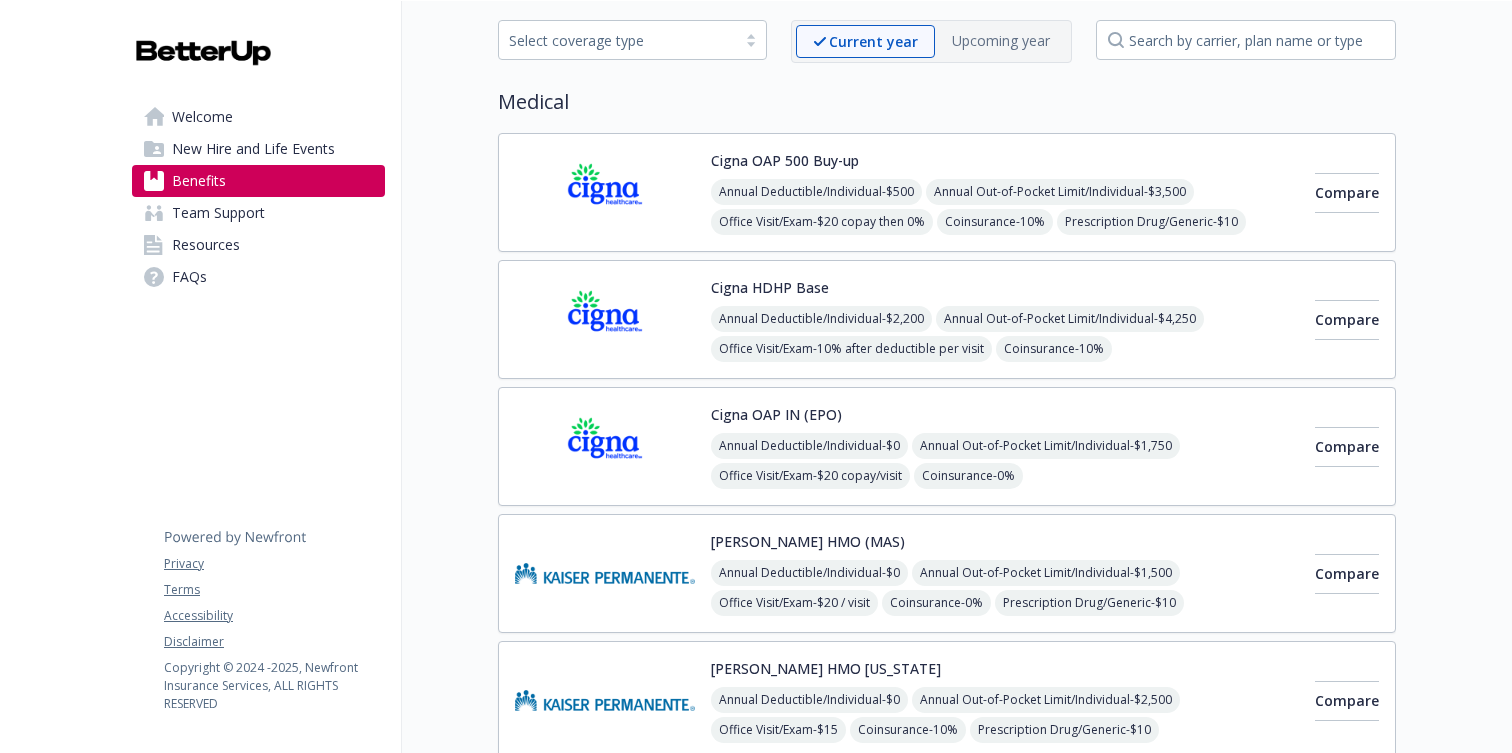 scroll, scrollTop: 0, scrollLeft: 0, axis: both 